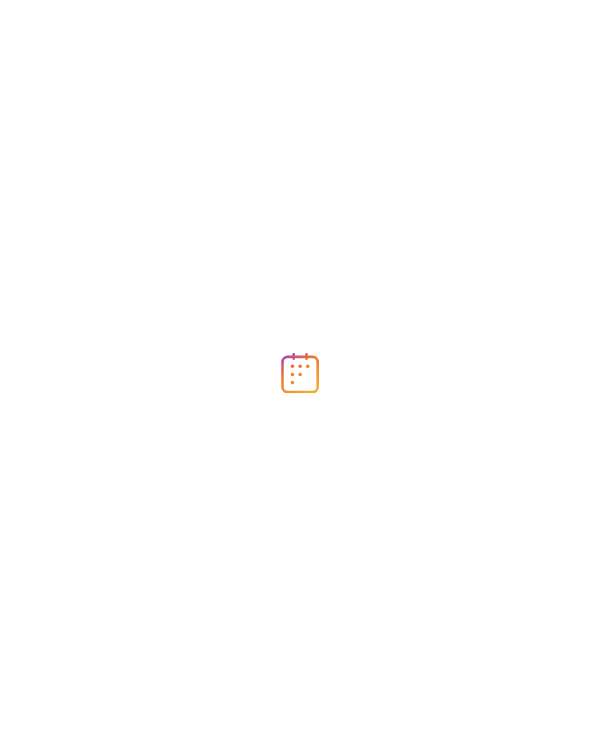 scroll, scrollTop: 0, scrollLeft: 0, axis: both 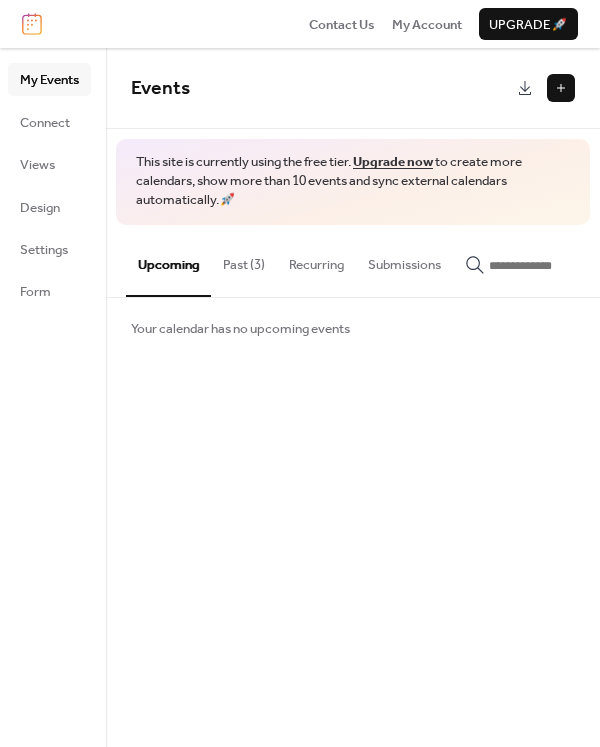 click on "Past (3)" at bounding box center (244, 260) 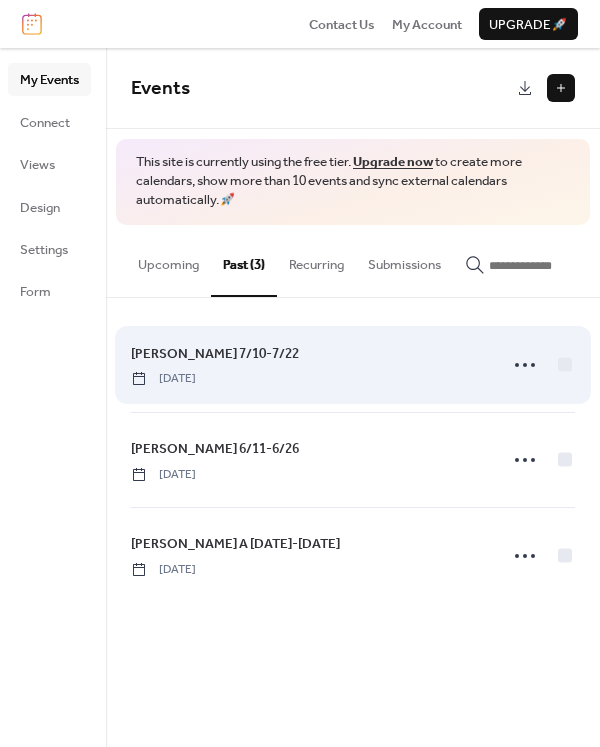 click on "[DATE]" at bounding box center [163, 379] 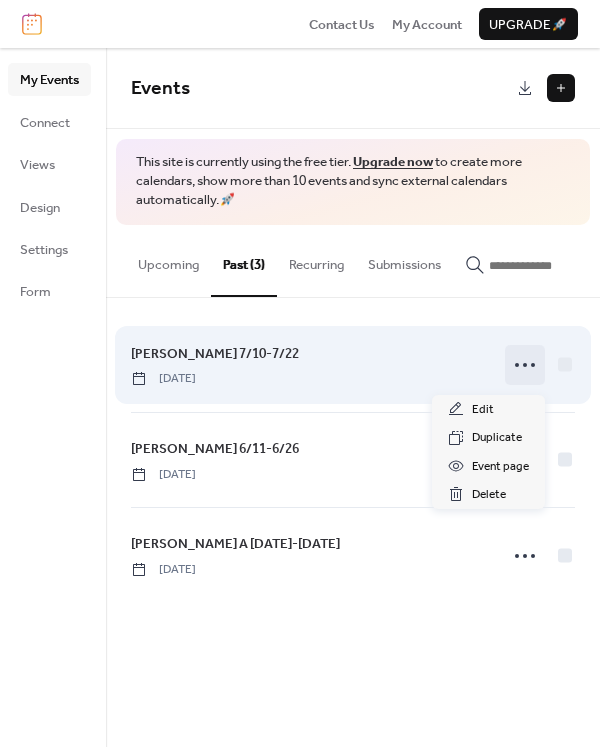 click 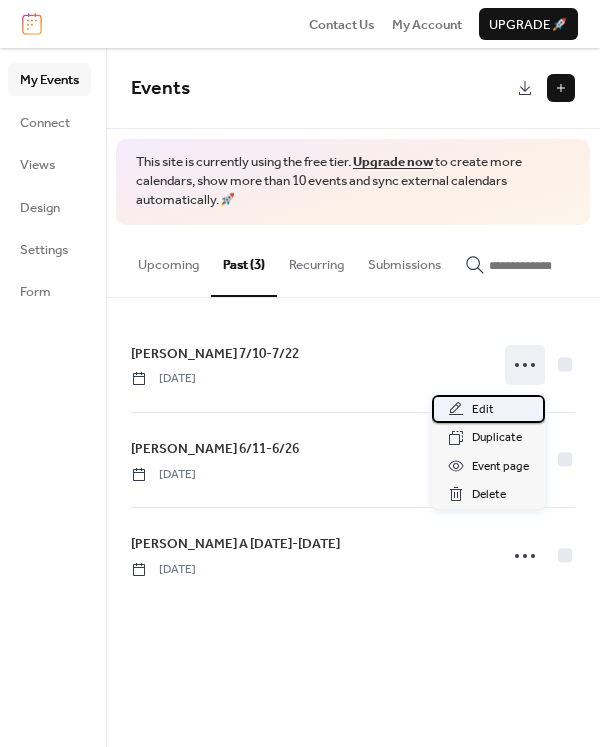 click on "Edit" at bounding box center (488, 409) 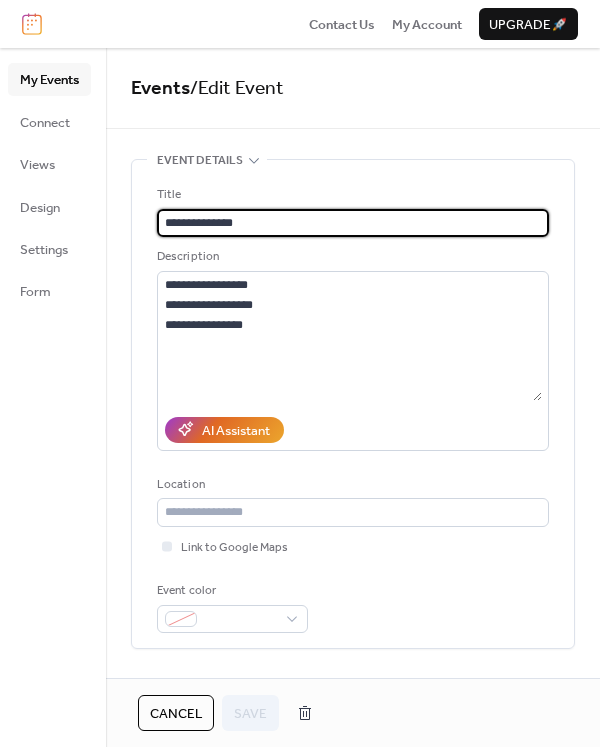 drag, startPoint x: 287, startPoint y: 221, endPoint x: -16, endPoint y: 218, distance: 303.01486 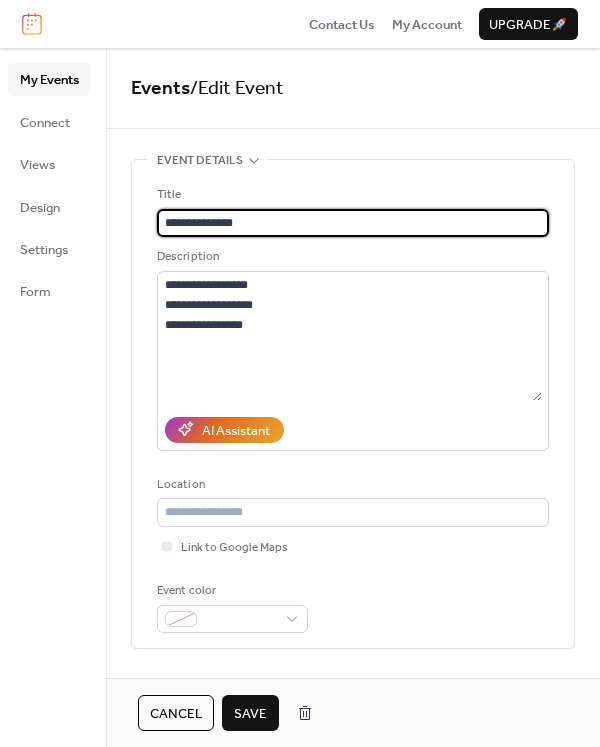 type on "**********" 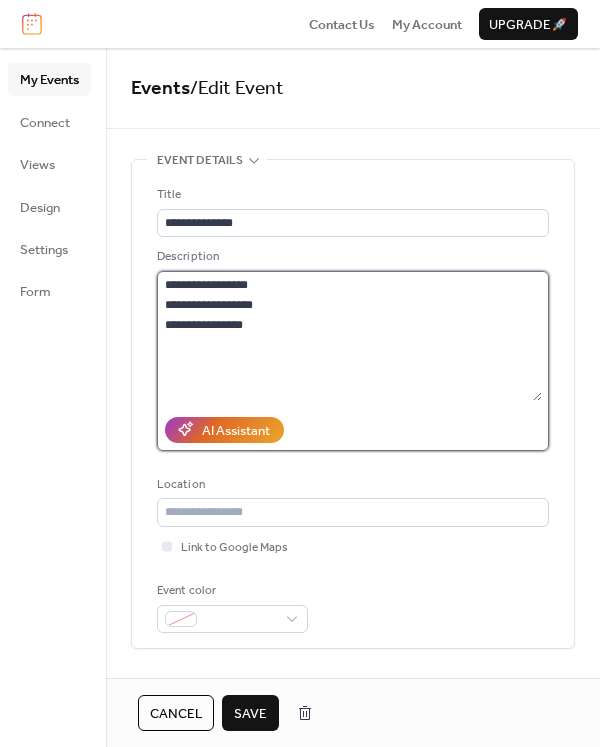 click on "**********" at bounding box center (349, 336) 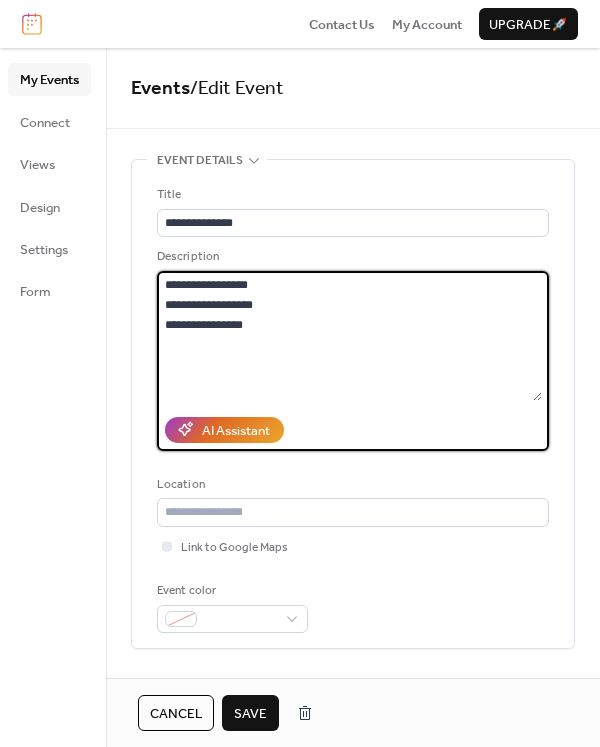 click on "**********" at bounding box center (349, 336) 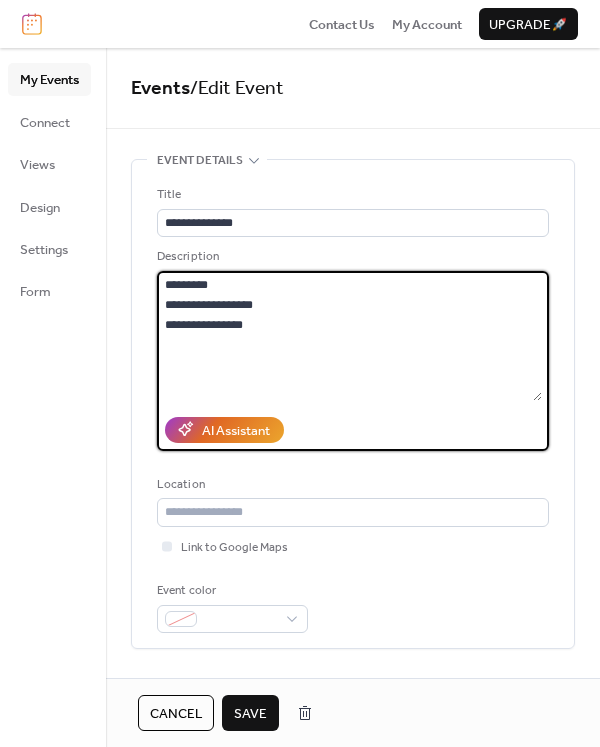 type on "**********" 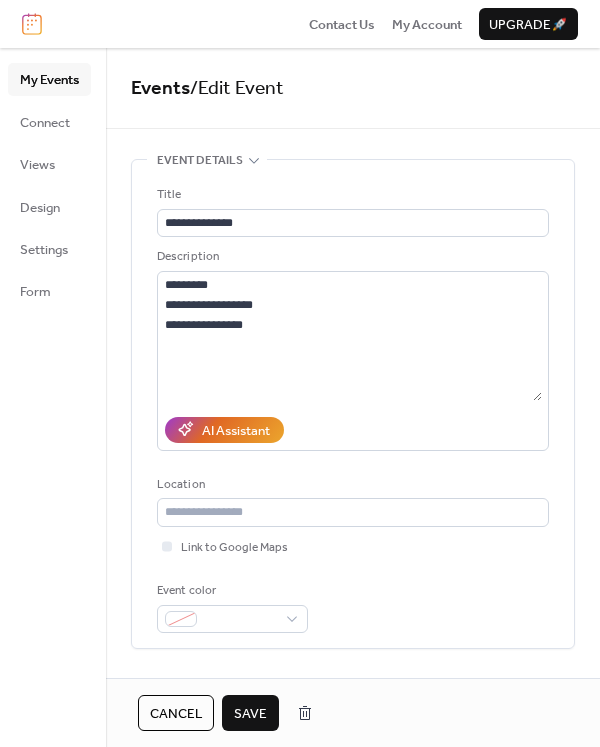 type 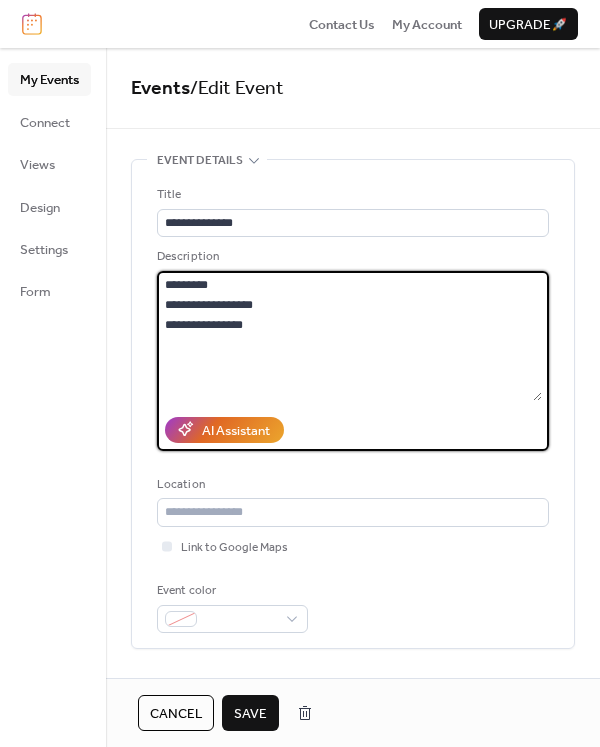 click on "**********" at bounding box center [349, 336] 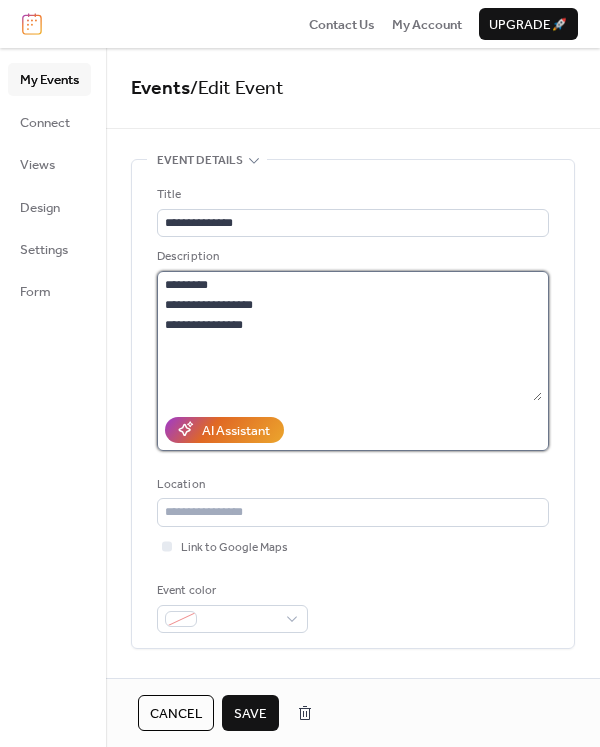 click on "**********" at bounding box center (349, 336) 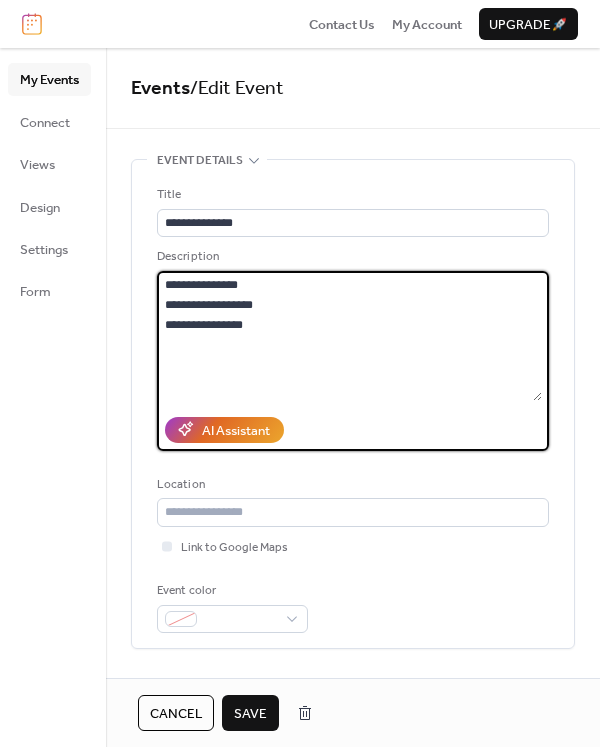 drag, startPoint x: 166, startPoint y: 281, endPoint x: 271, endPoint y: 332, distance: 116.73046 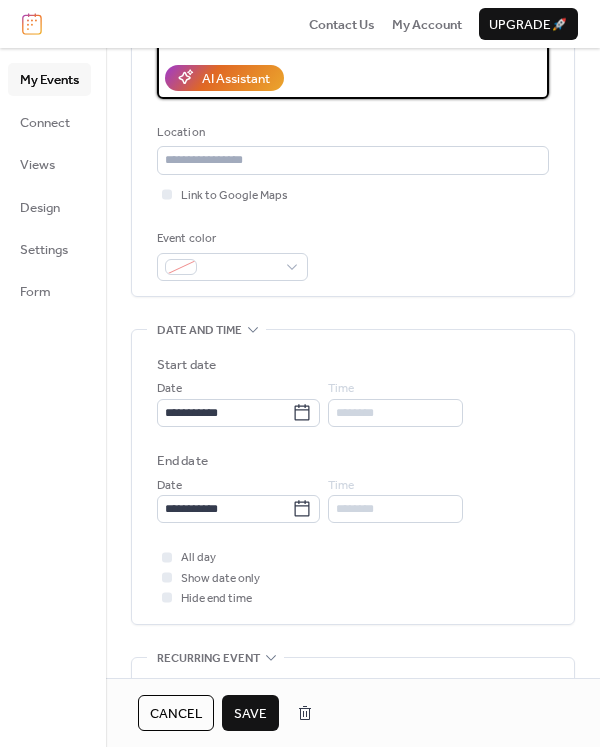 scroll, scrollTop: 400, scrollLeft: 0, axis: vertical 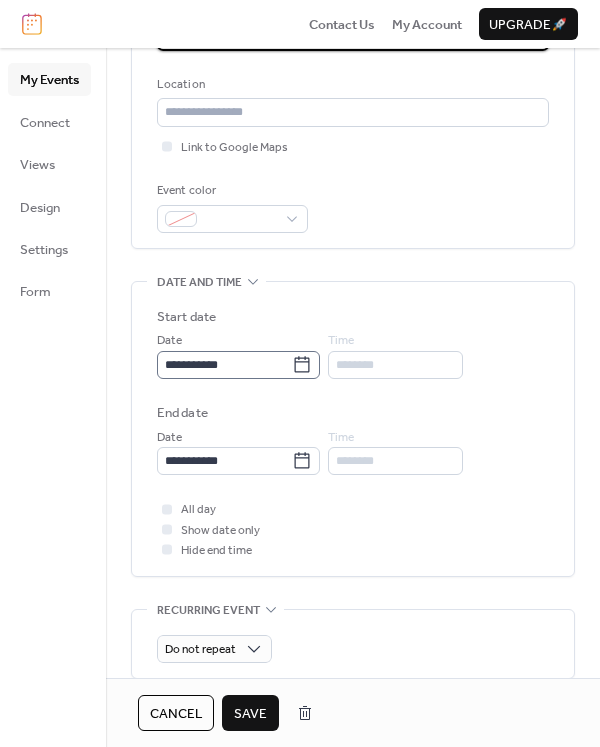 type on "**********" 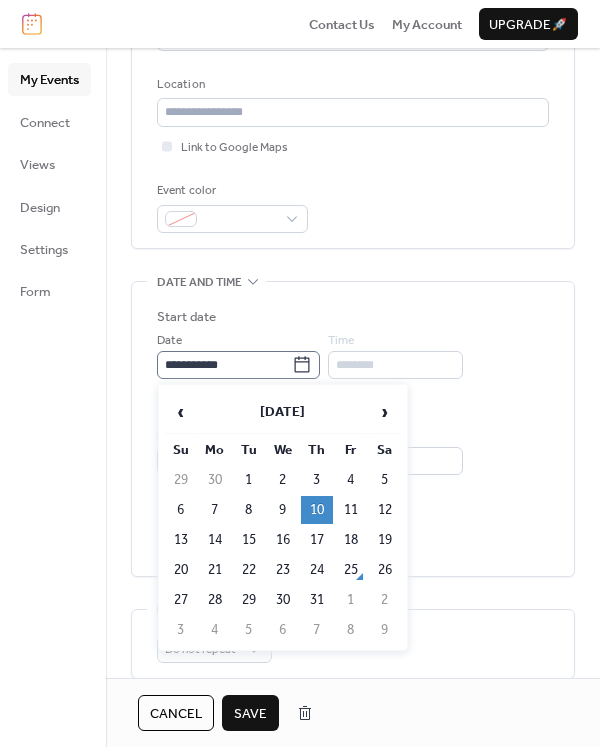 click 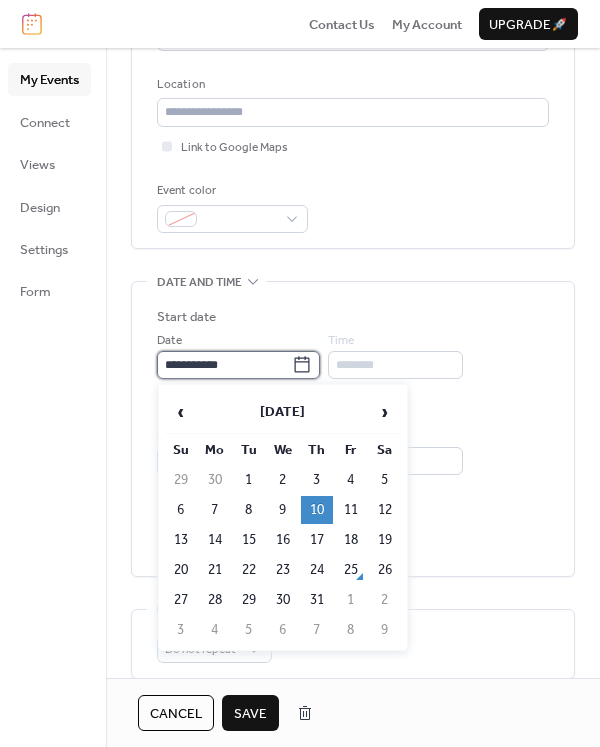 click on "**********" at bounding box center [224, 365] 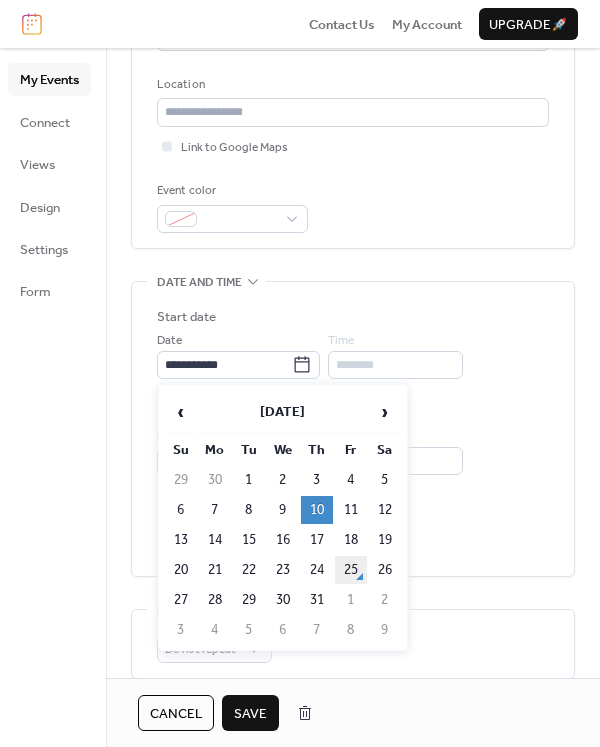 click on "25" at bounding box center (351, 570) 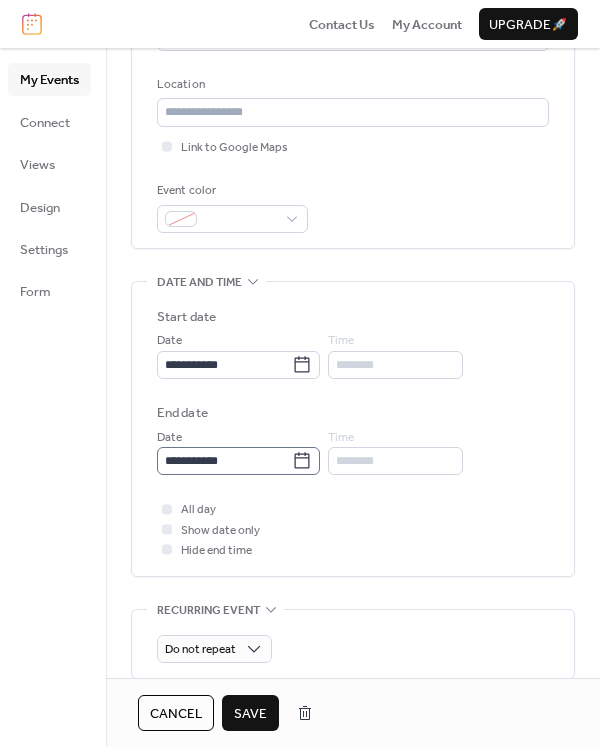 click 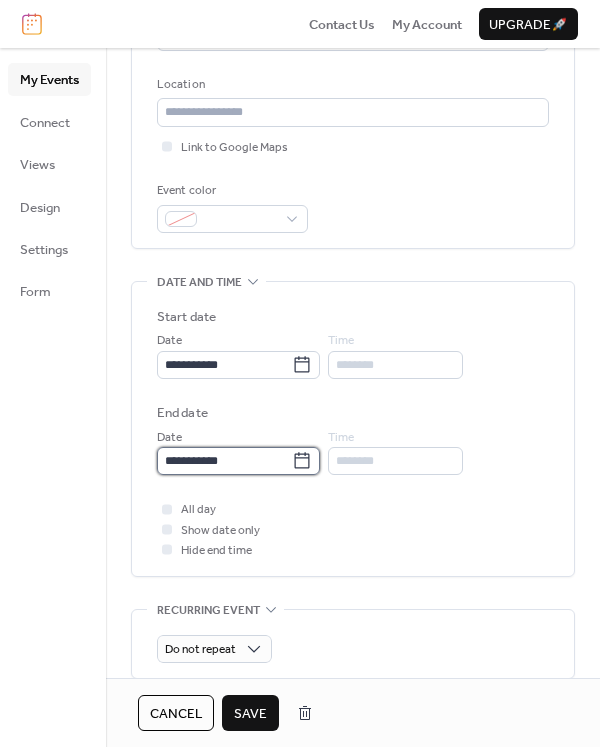 click on "**********" at bounding box center (224, 461) 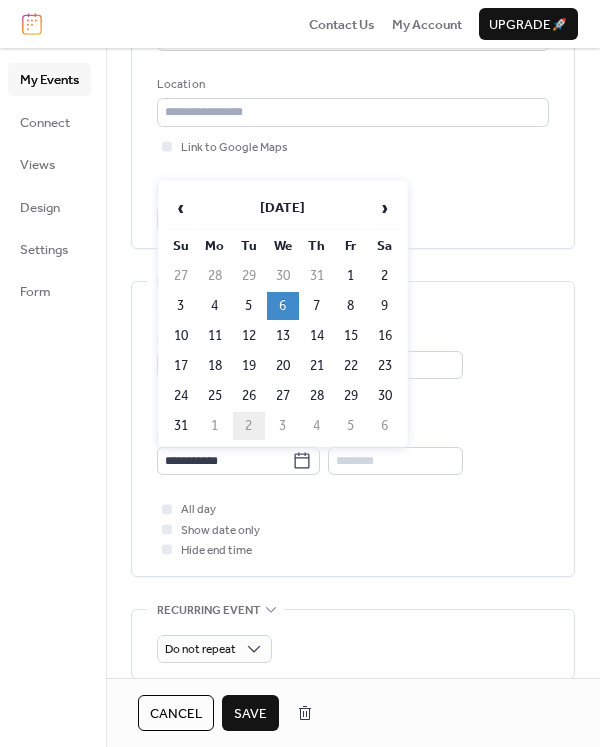 click on "2" at bounding box center (249, 426) 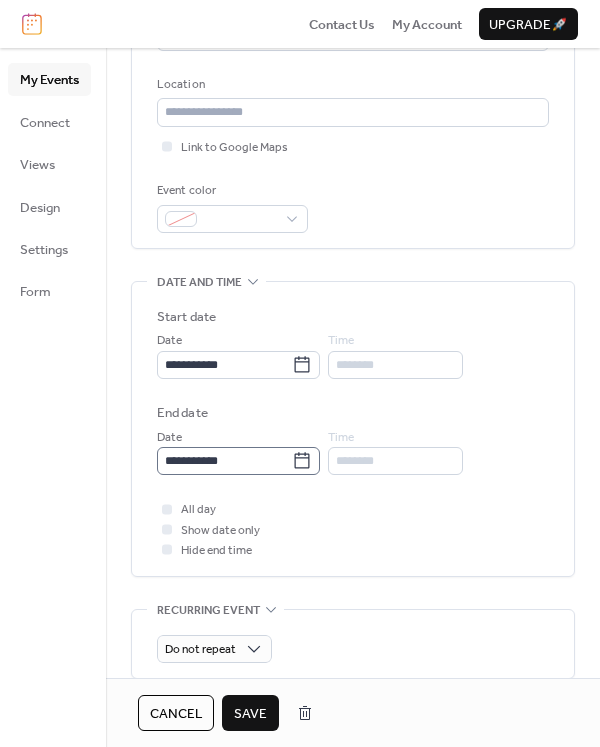 click 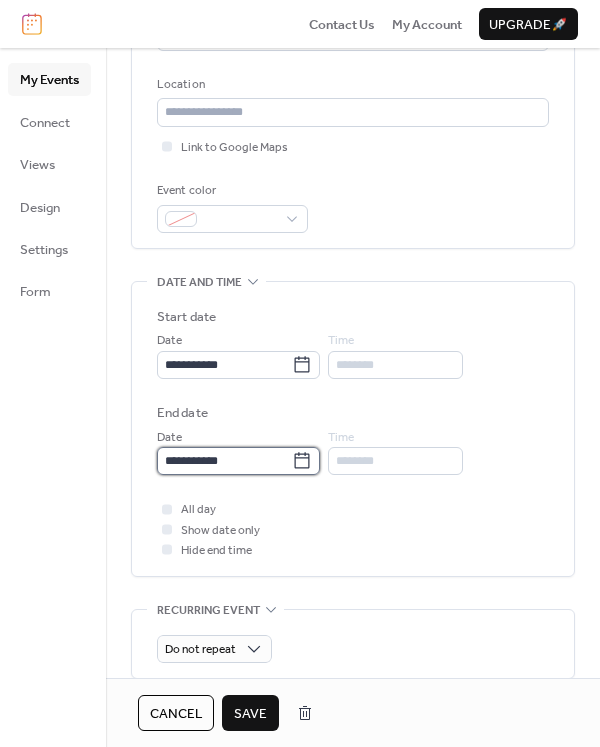 click on "**********" at bounding box center (224, 461) 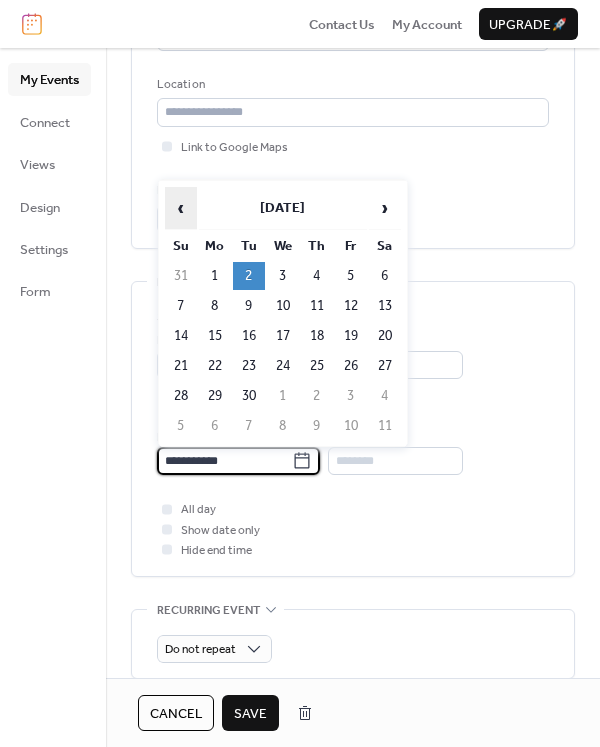 click on "‹" at bounding box center [181, 208] 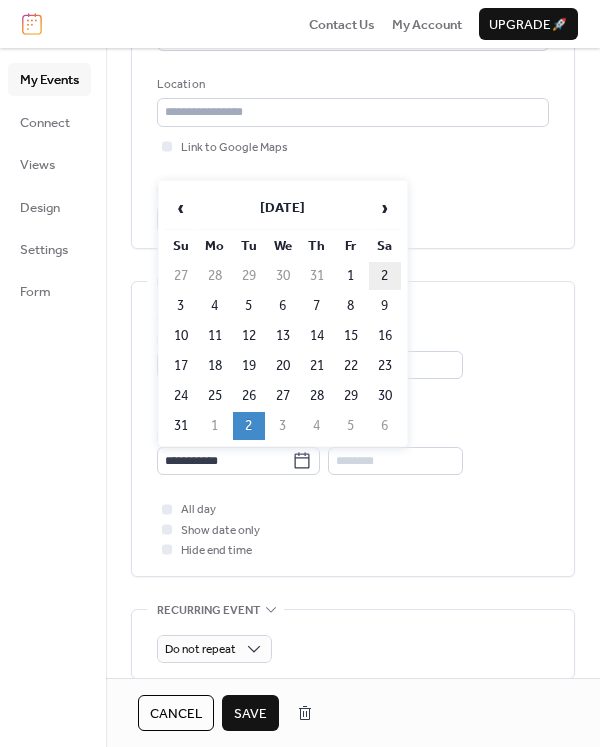 click on "2" at bounding box center [385, 276] 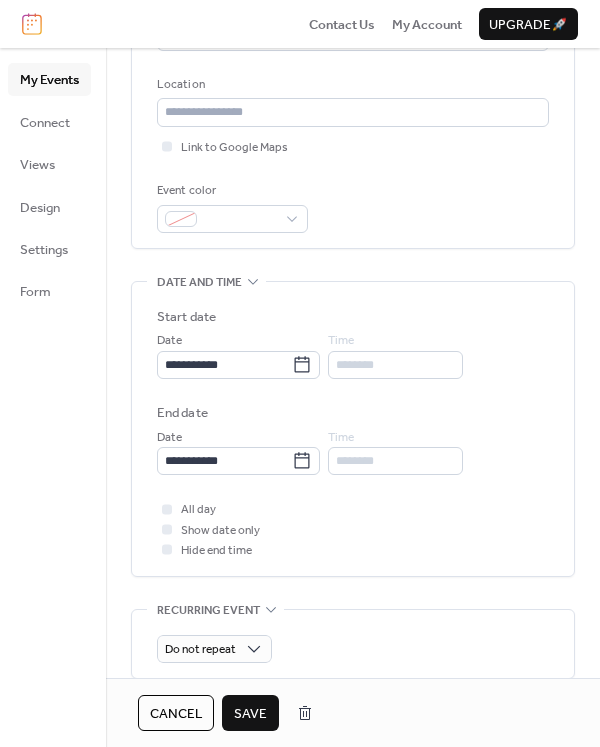 click on "Save" at bounding box center (250, 714) 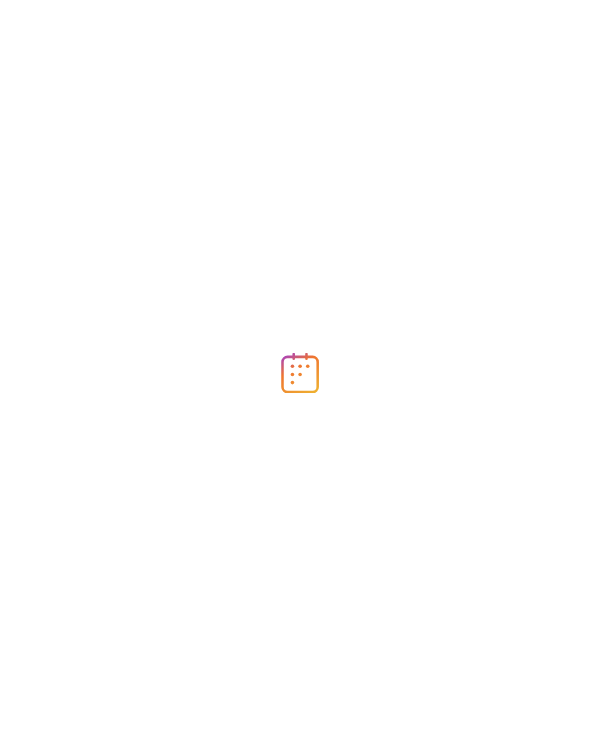 scroll, scrollTop: 0, scrollLeft: 0, axis: both 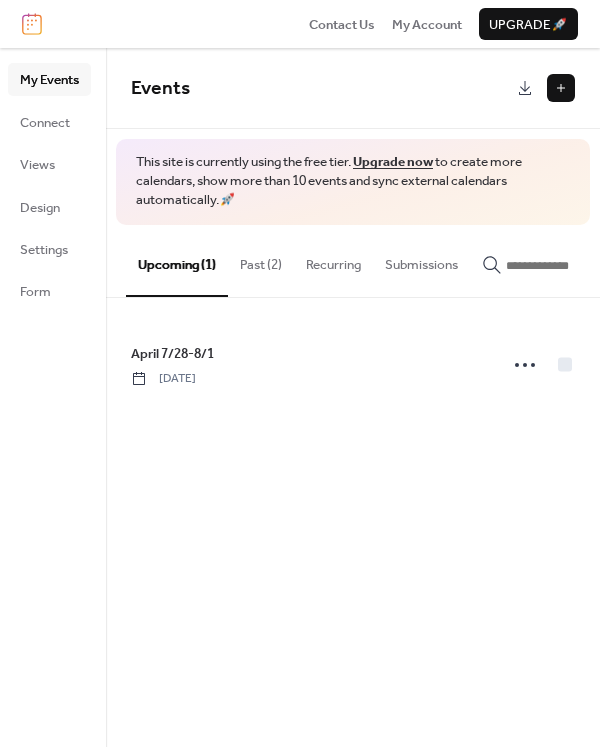 click on "Past (2)" at bounding box center (261, 260) 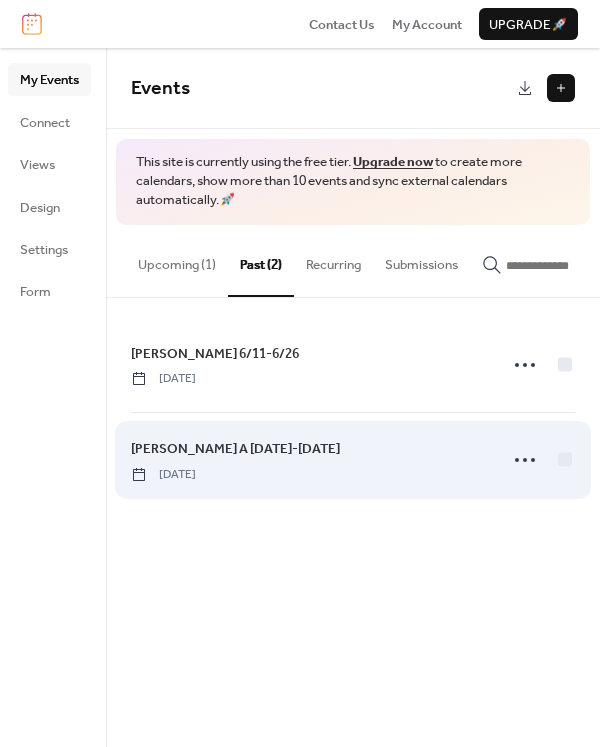 click on "[PERSON_NAME] A [DATE]-[DATE]" at bounding box center (235, 449) 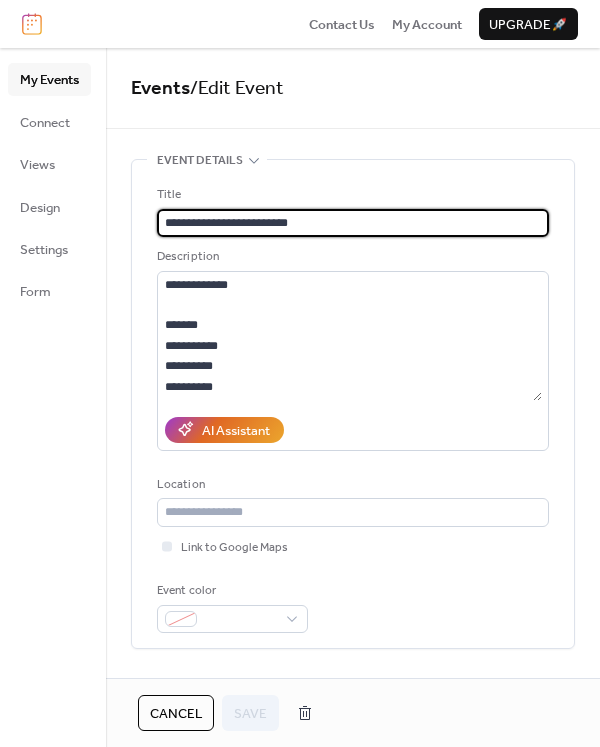 drag, startPoint x: 208, startPoint y: 220, endPoint x: -59, endPoint y: 197, distance: 267.9888 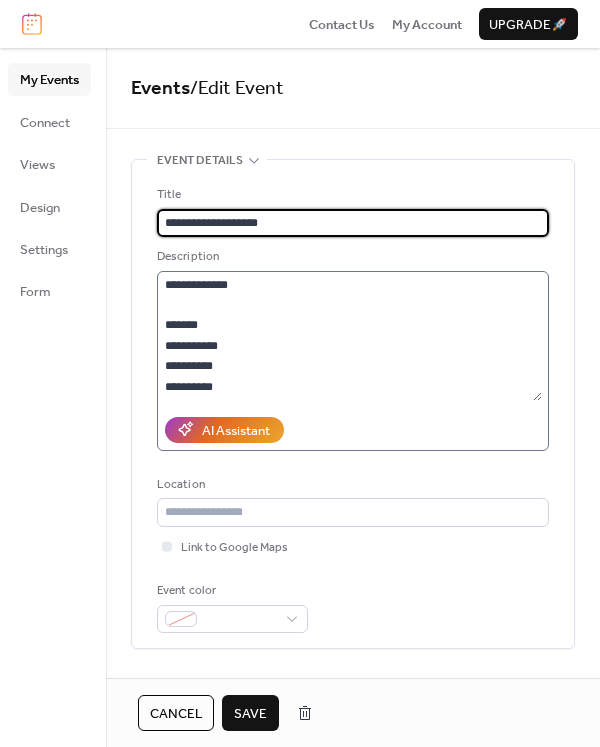 type on "**********" 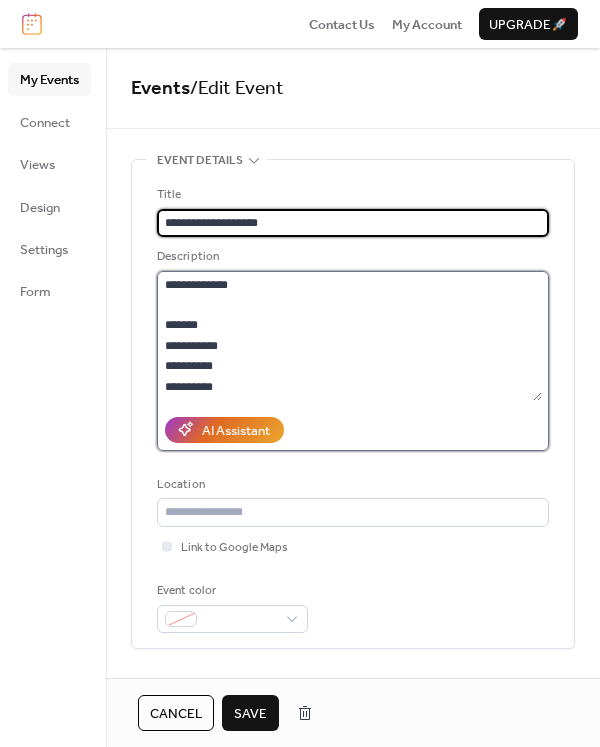 click on "**********" at bounding box center [349, 336] 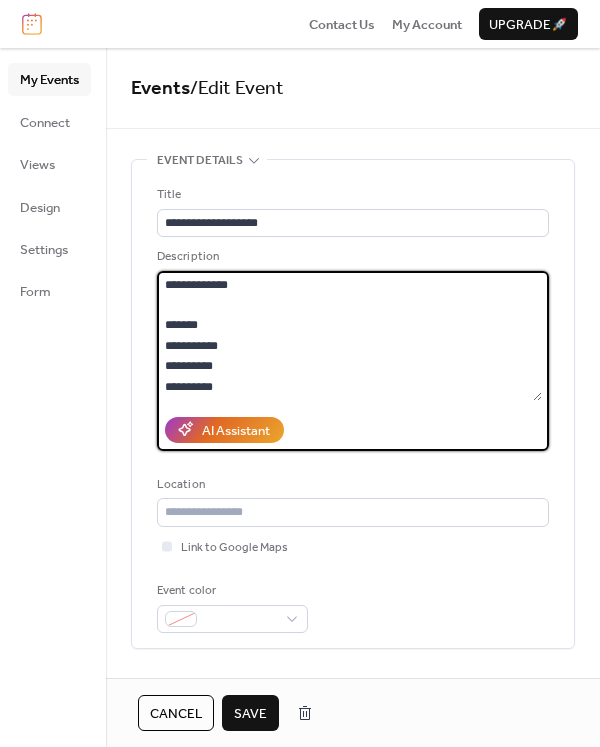 scroll, scrollTop: 41, scrollLeft: 0, axis: vertical 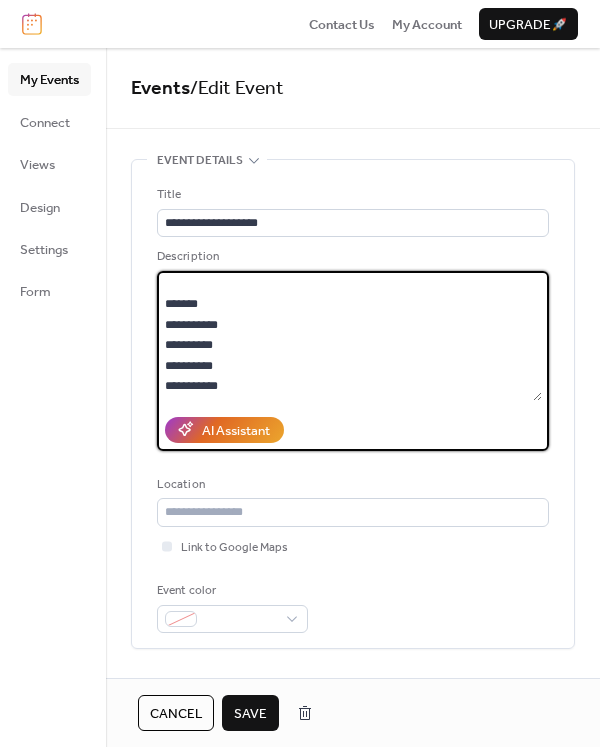 drag, startPoint x: 166, startPoint y: 285, endPoint x: 290, endPoint y: 402, distance: 170.4846 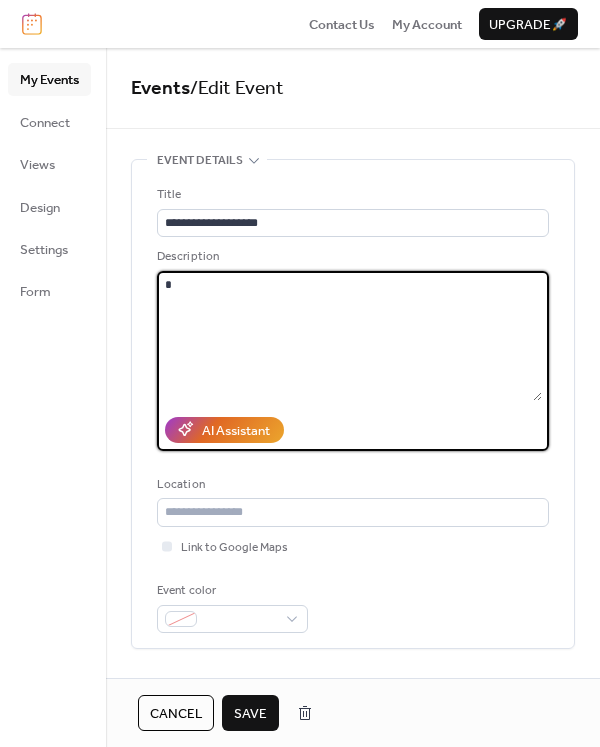 scroll, scrollTop: 0, scrollLeft: 0, axis: both 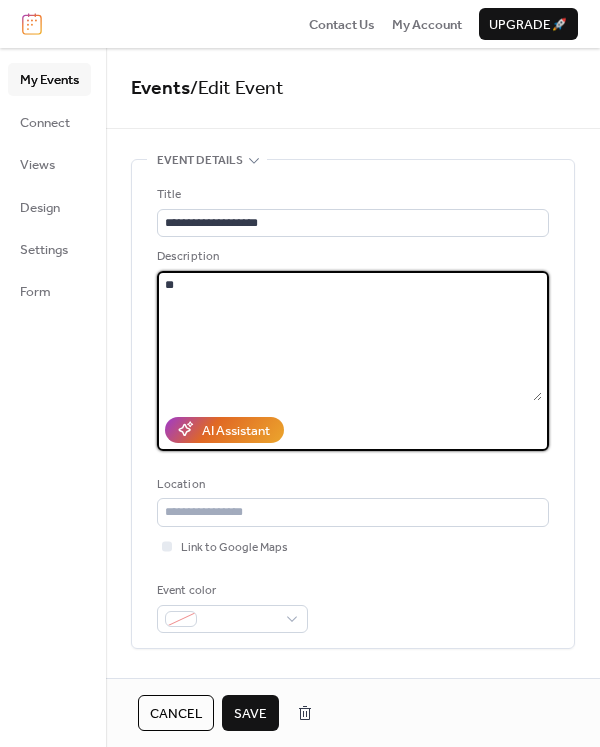type on "*" 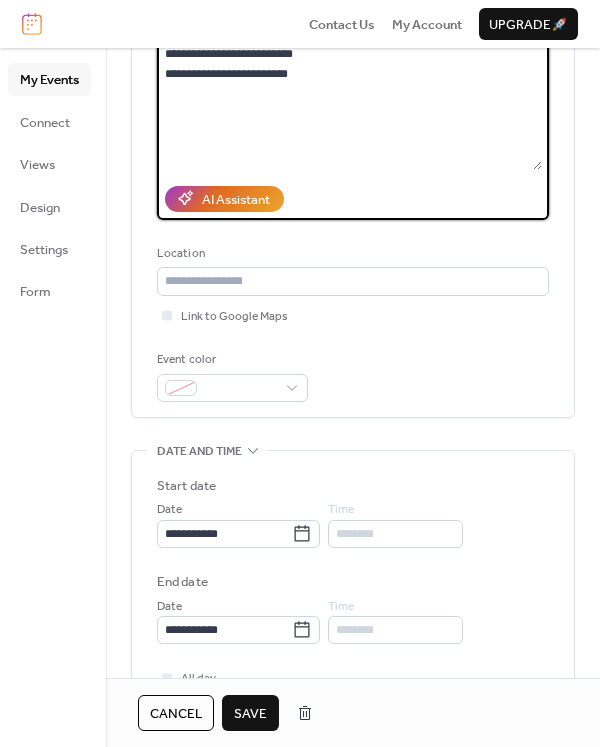 scroll, scrollTop: 300, scrollLeft: 0, axis: vertical 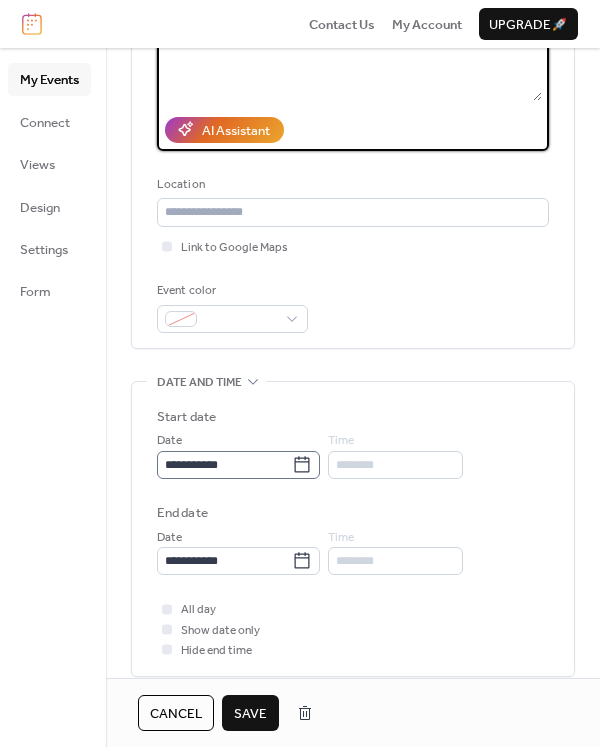 type on "**********" 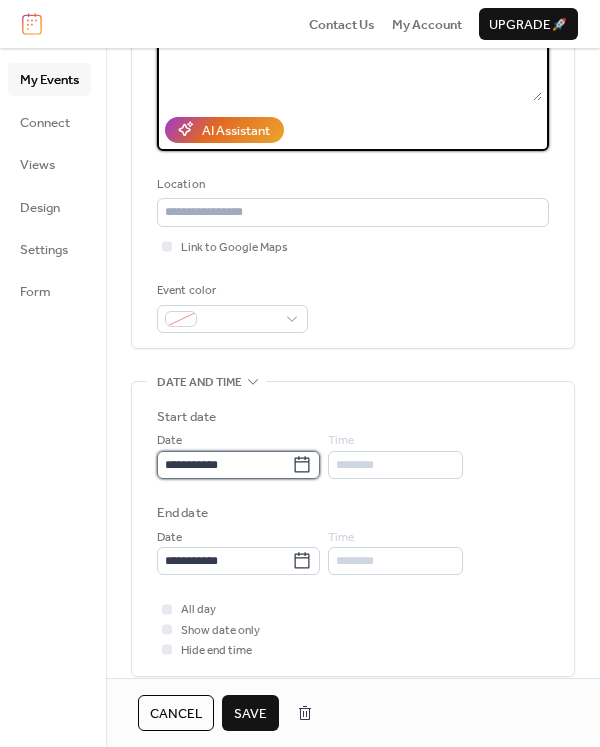click on "**********" at bounding box center (224, 465) 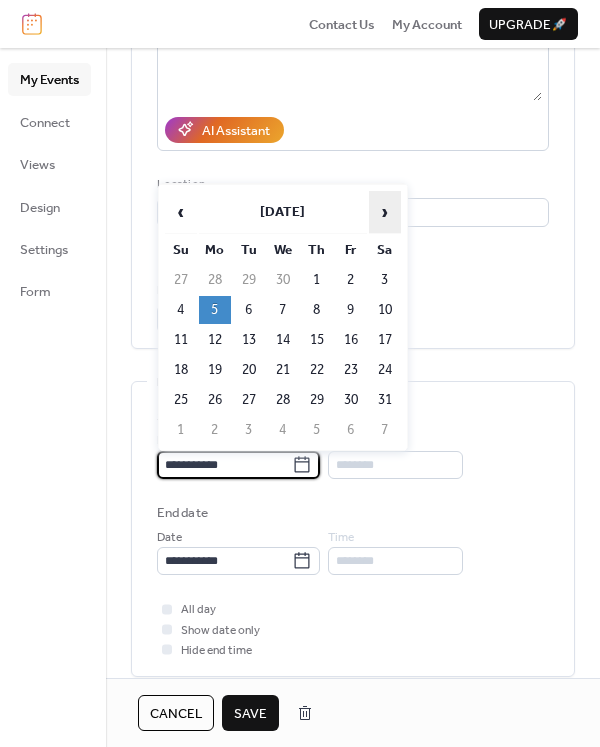 click on "›" at bounding box center (385, 212) 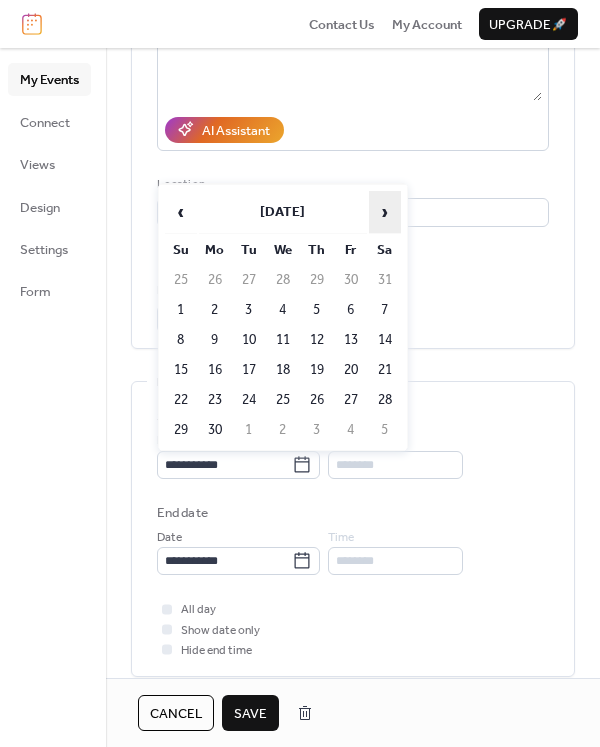 click on "›" at bounding box center (385, 212) 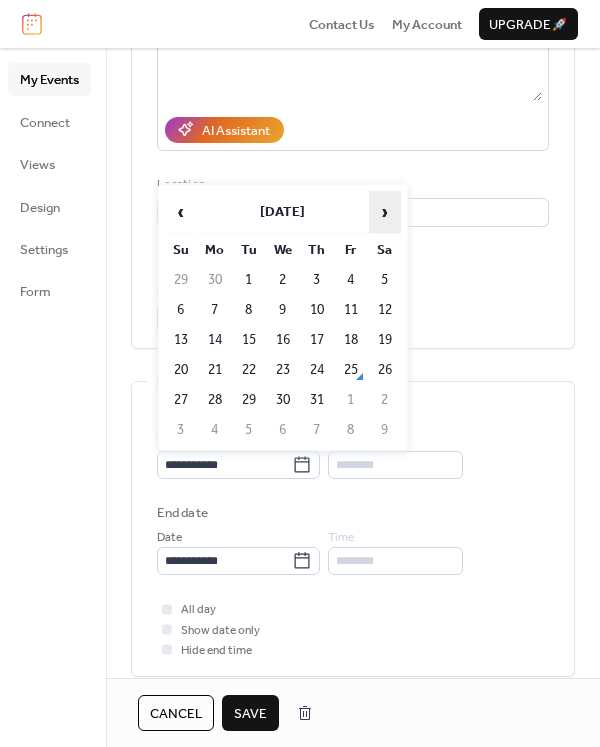click on "›" at bounding box center (385, 212) 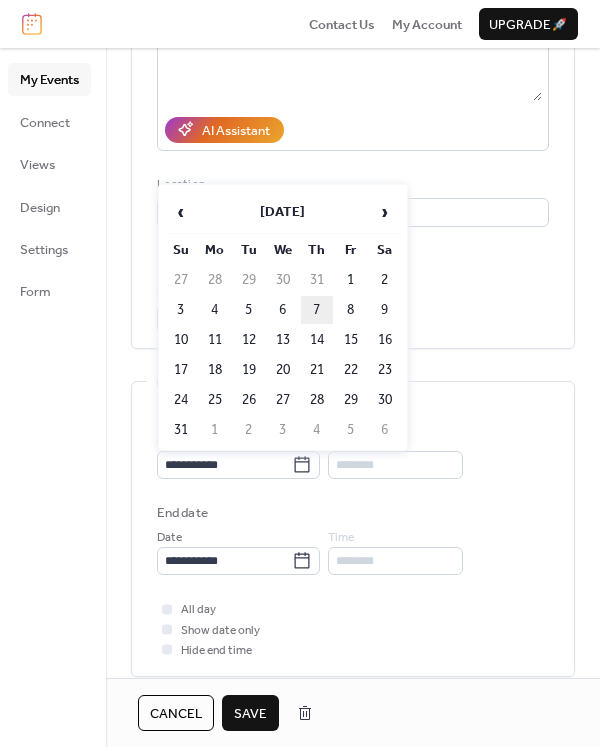 click on "7" at bounding box center (317, 310) 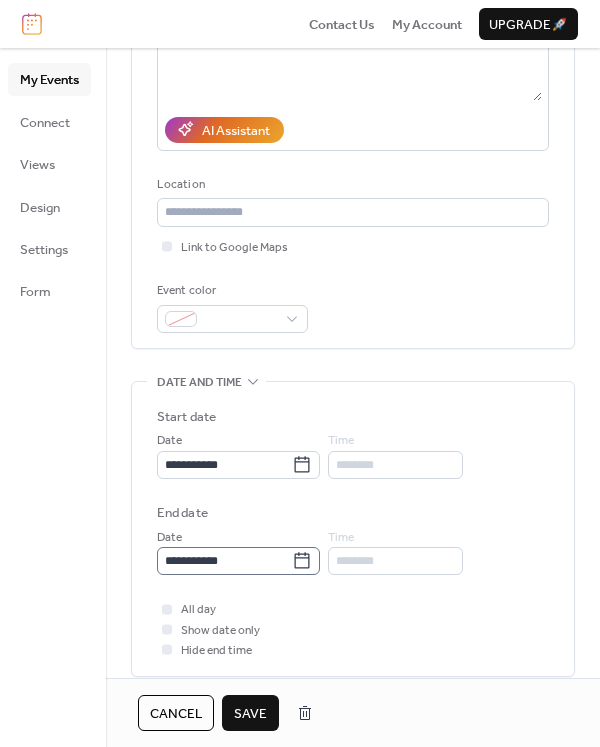 click 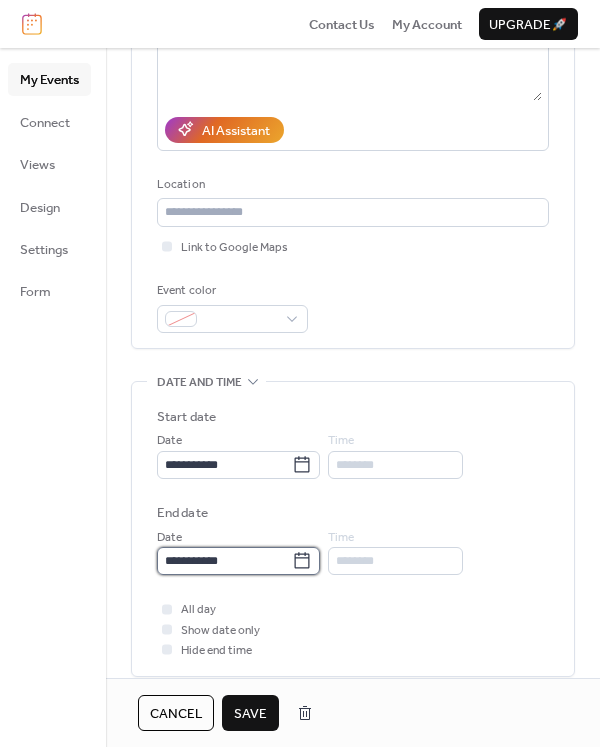 click on "**********" at bounding box center [224, 561] 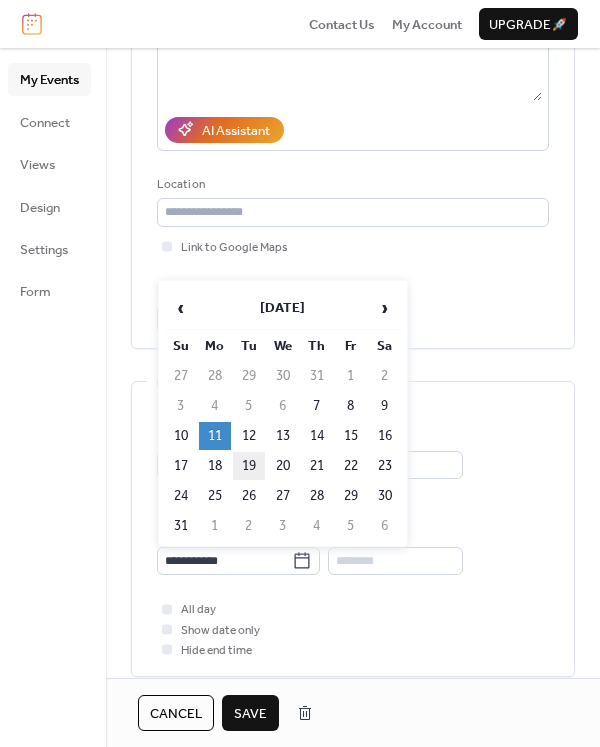 click on "19" at bounding box center [249, 466] 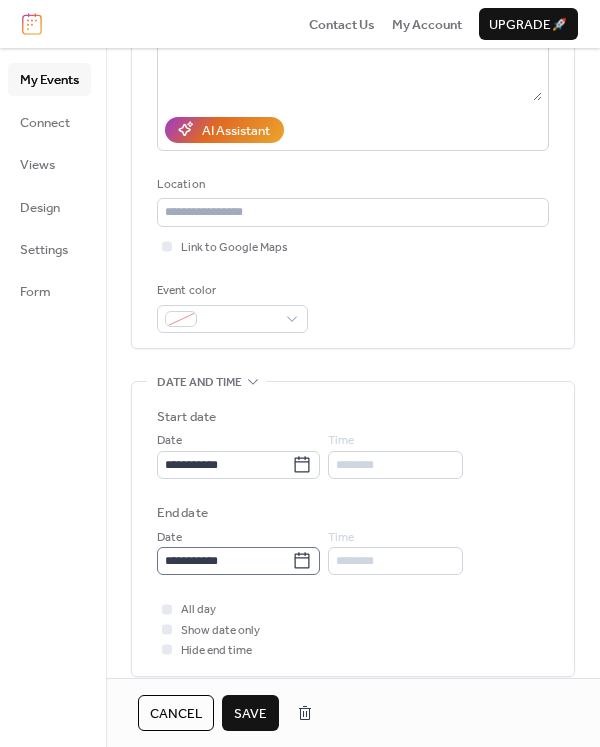 click 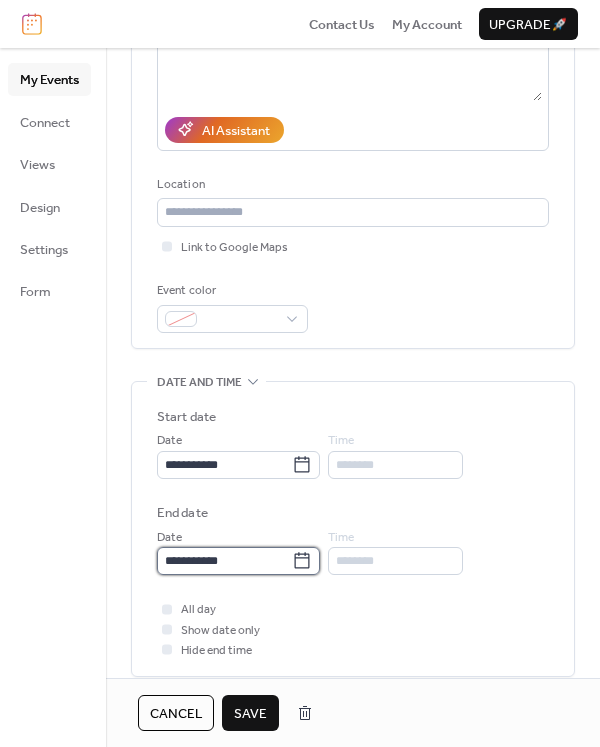 click on "**********" at bounding box center [224, 561] 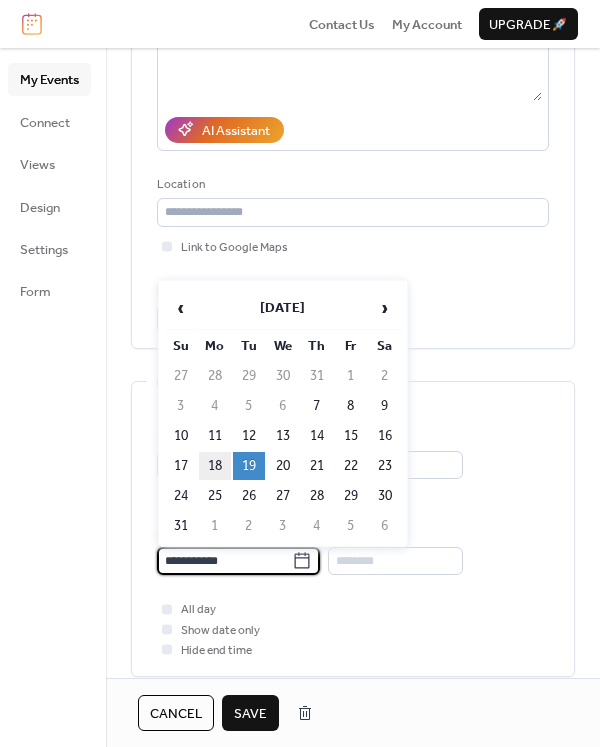 click on "18" at bounding box center (215, 466) 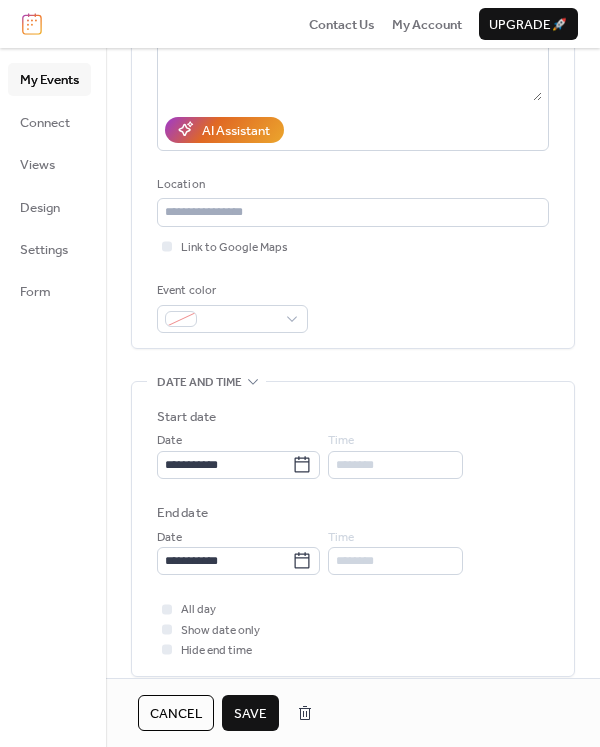 click on "Save" at bounding box center (250, 714) 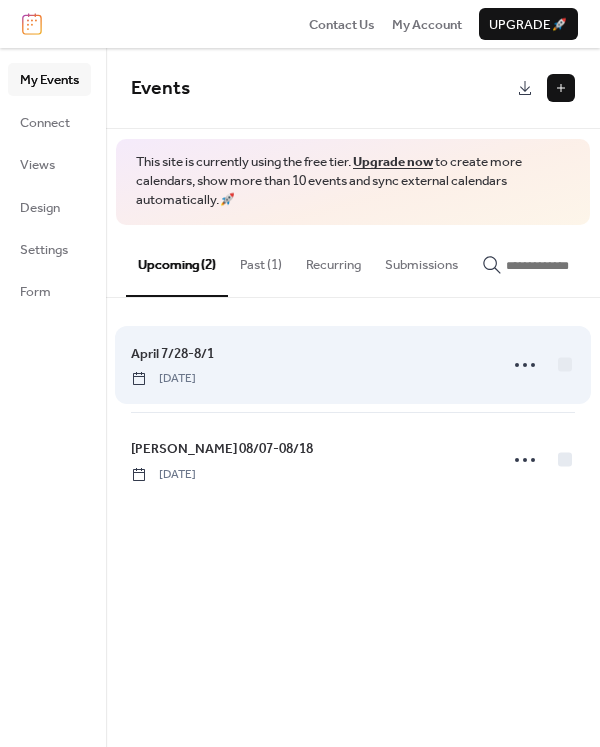 click on "[DATE]" at bounding box center (163, 379) 